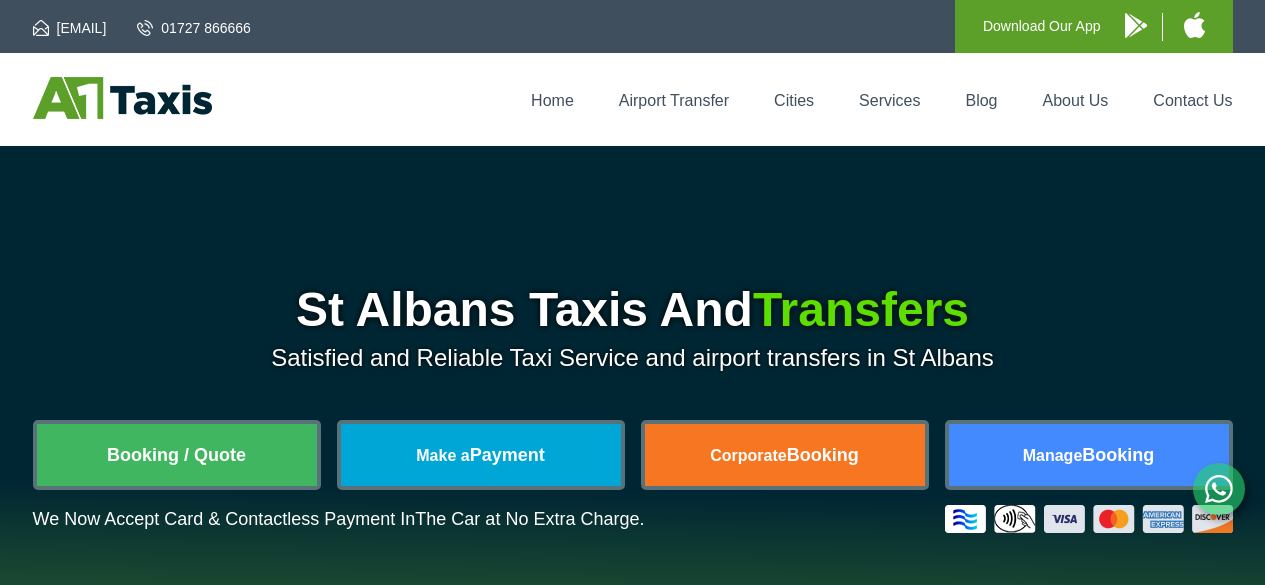 scroll, scrollTop: 0, scrollLeft: 0, axis: both 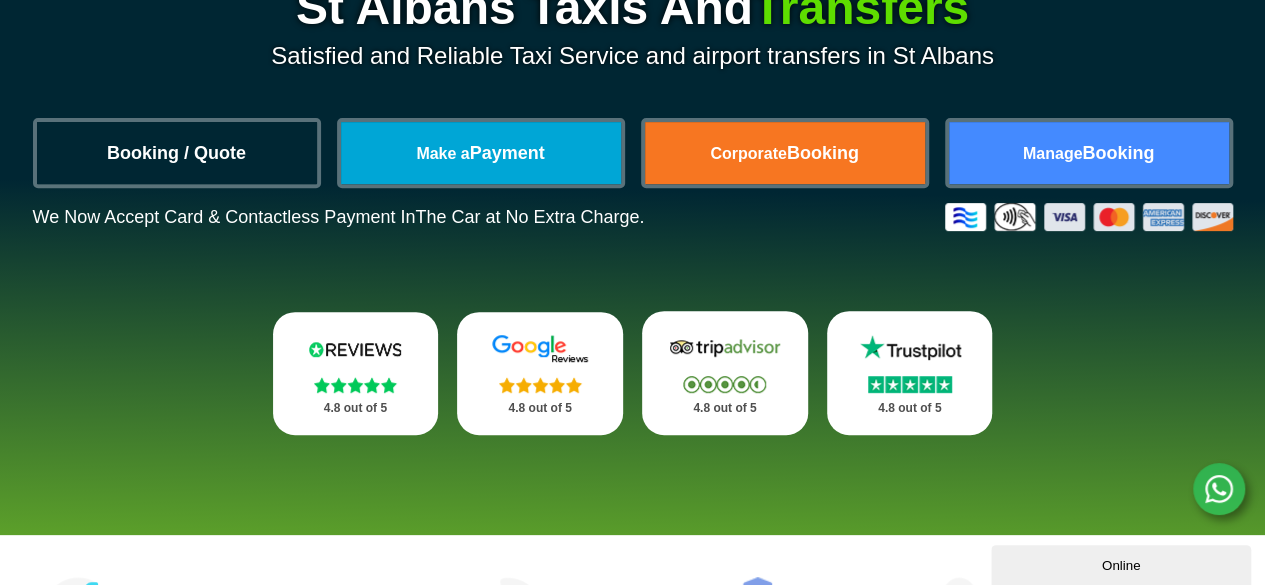 click on "Booking / Quote" at bounding box center (177, 153) 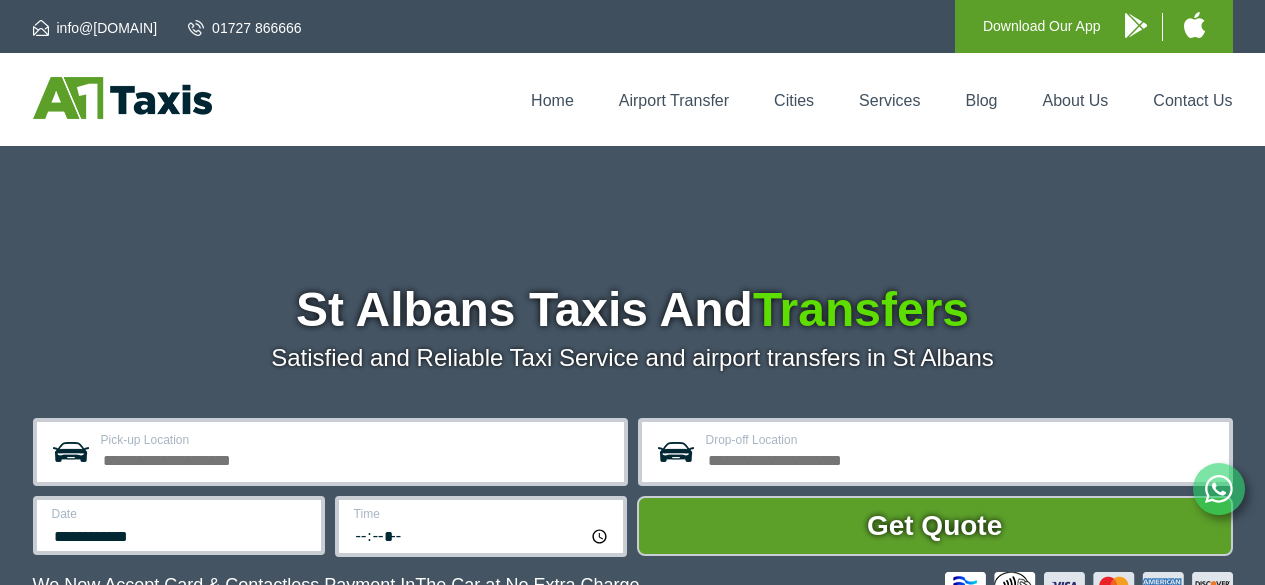 scroll, scrollTop: 0, scrollLeft: 0, axis: both 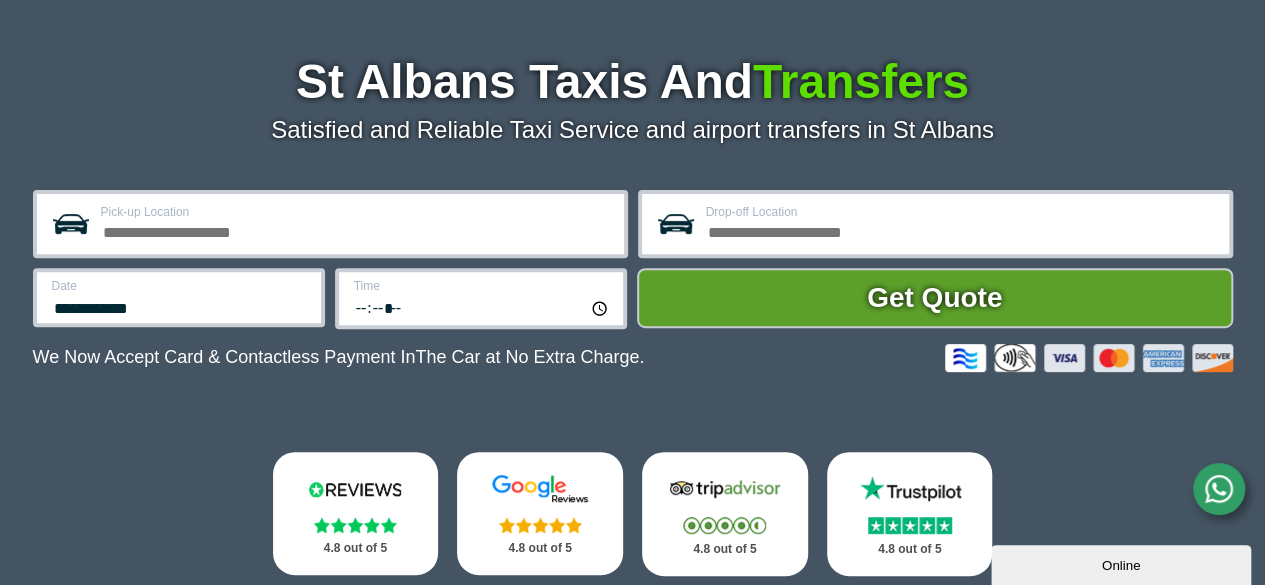 click on "Pick-up Location" at bounding box center (356, 230) 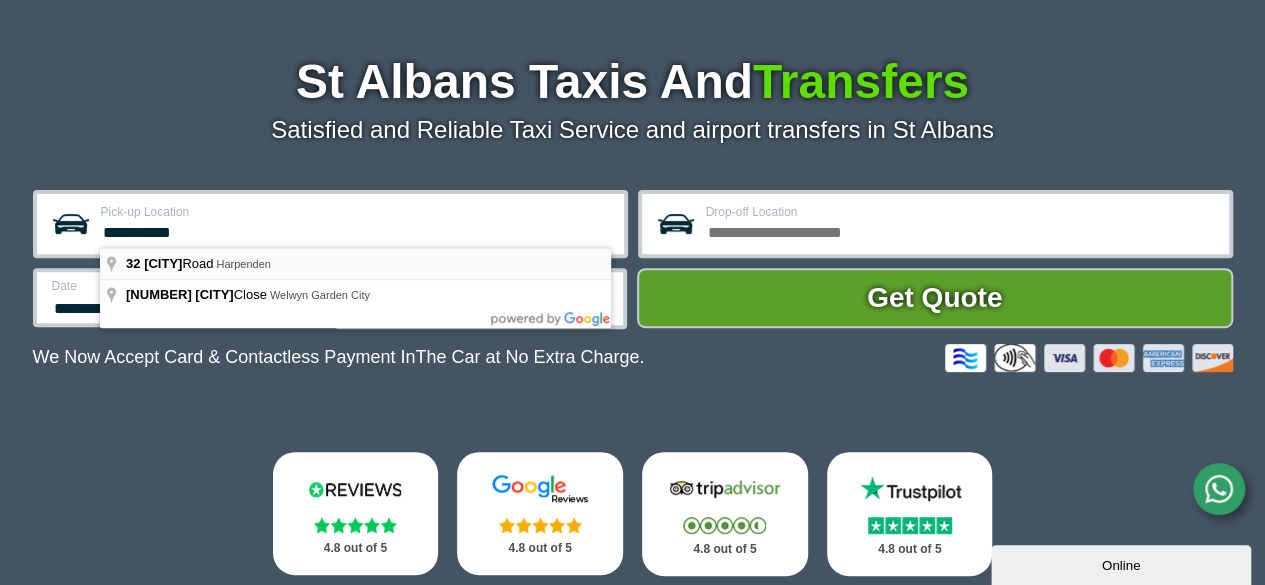 type on "**********" 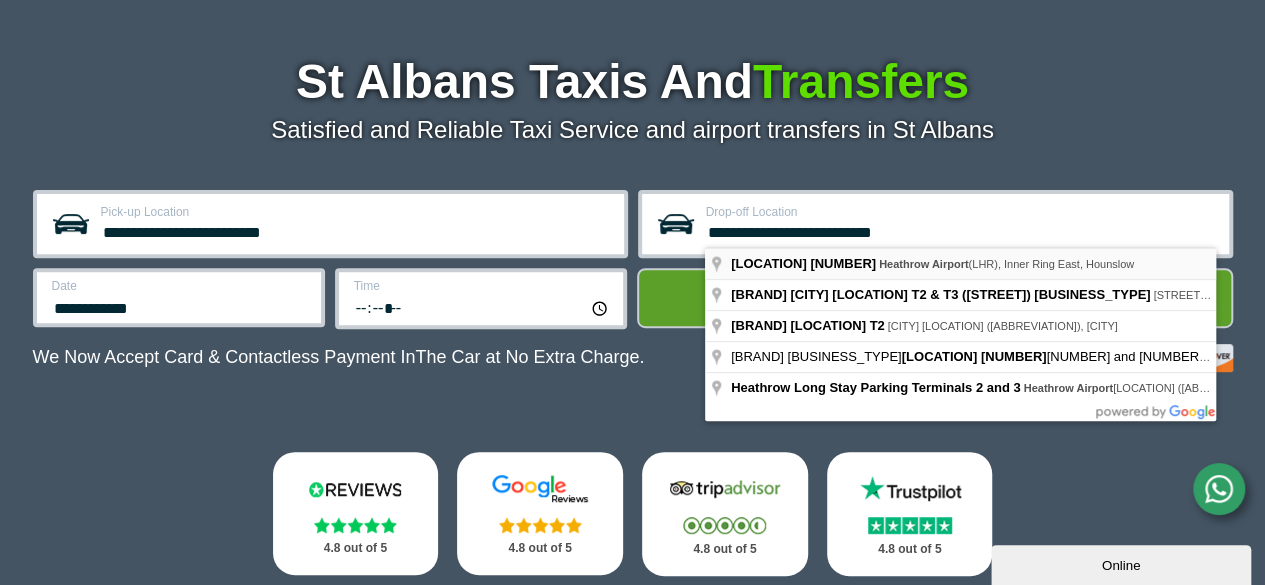 type on "**********" 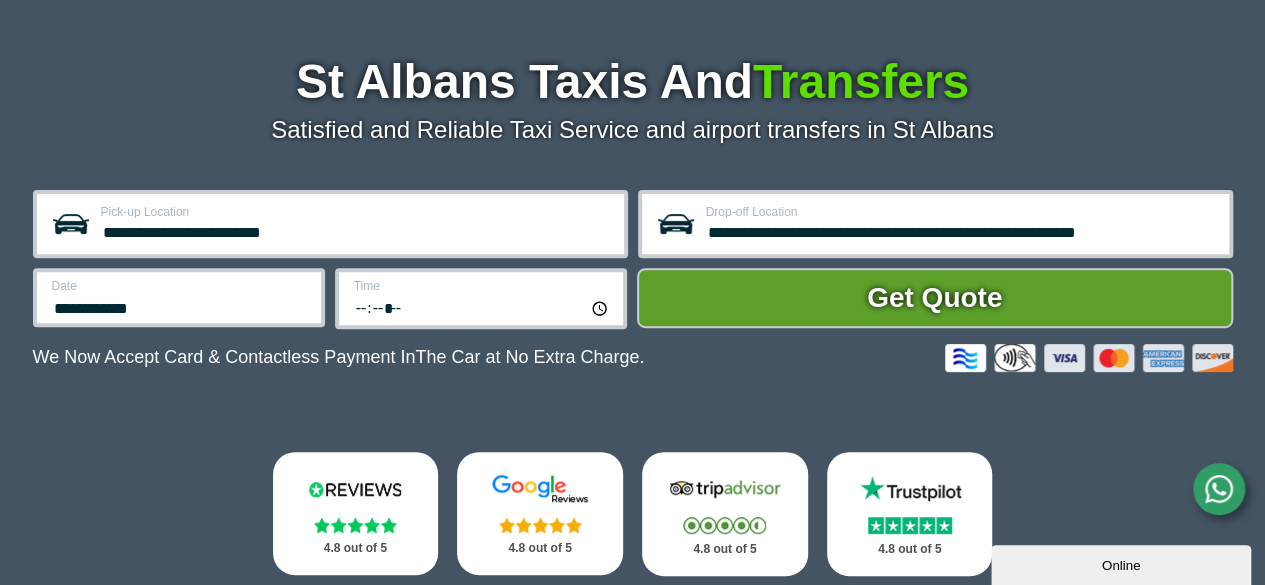 scroll, scrollTop: 247, scrollLeft: 0, axis: vertical 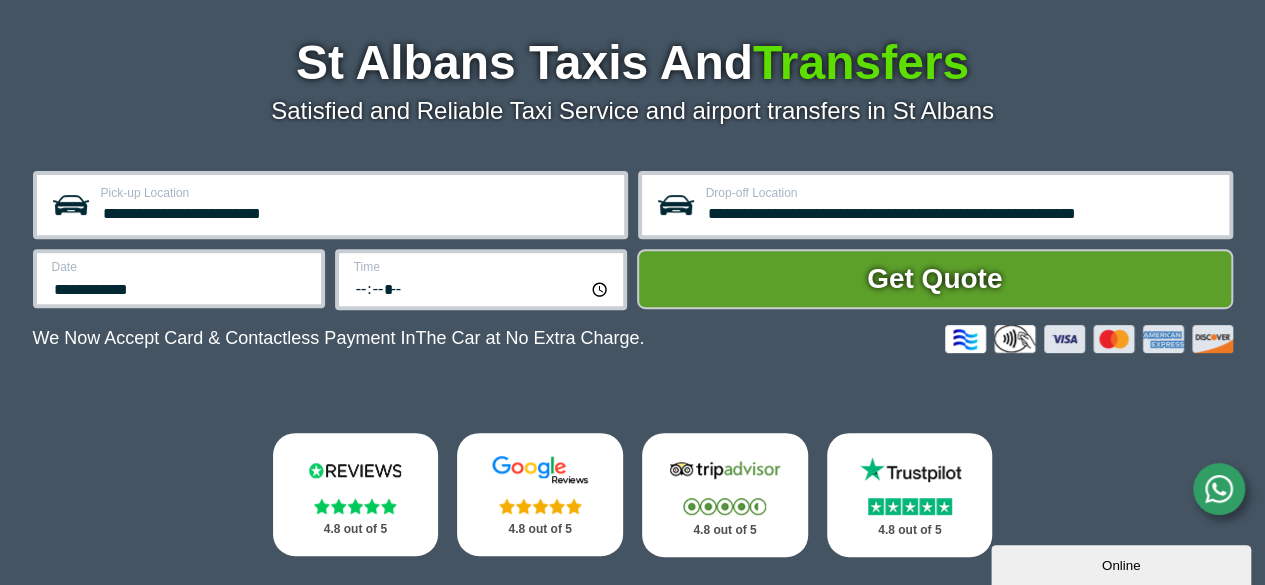 click on "**********" at bounding box center [179, 278] 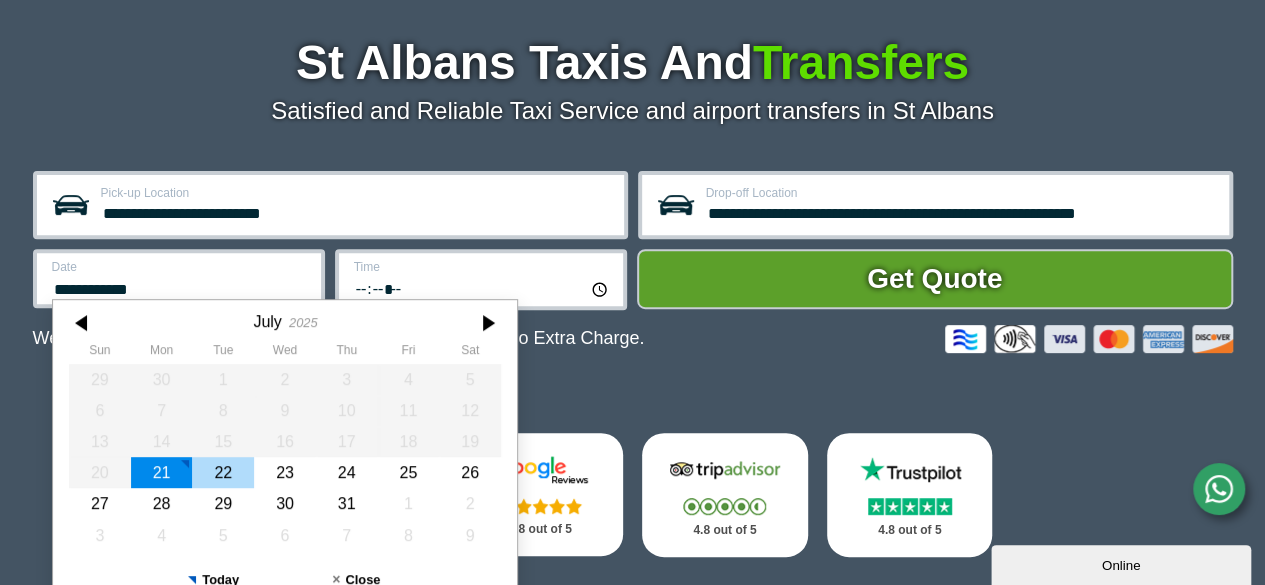 click on "22" at bounding box center (223, 472) 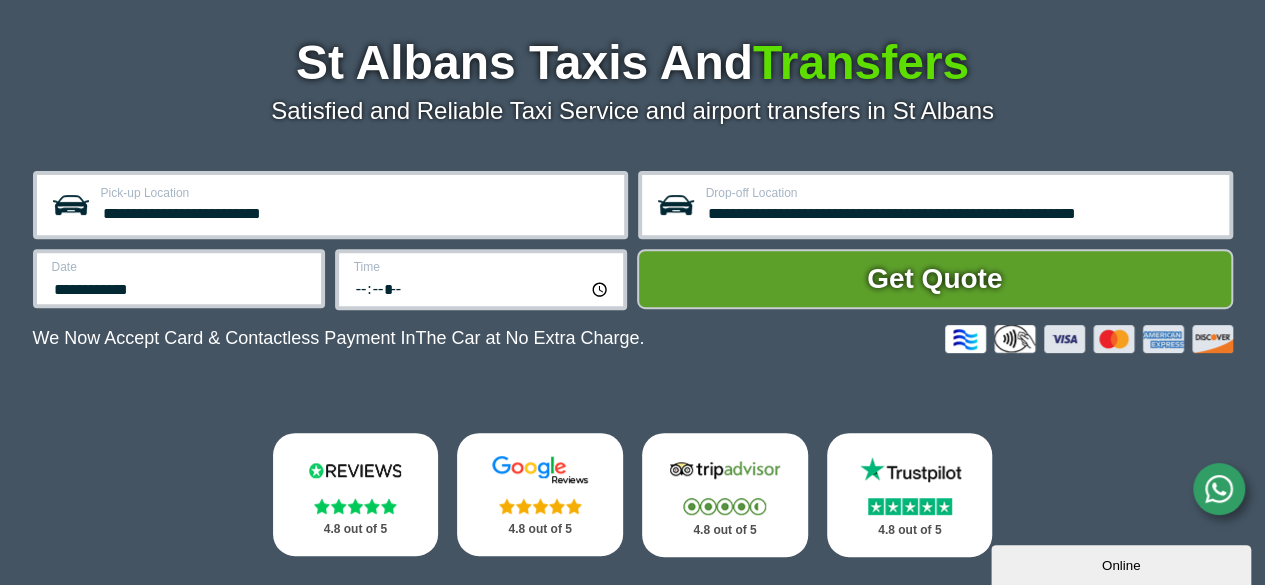 click on "*****" at bounding box center (482, 288) 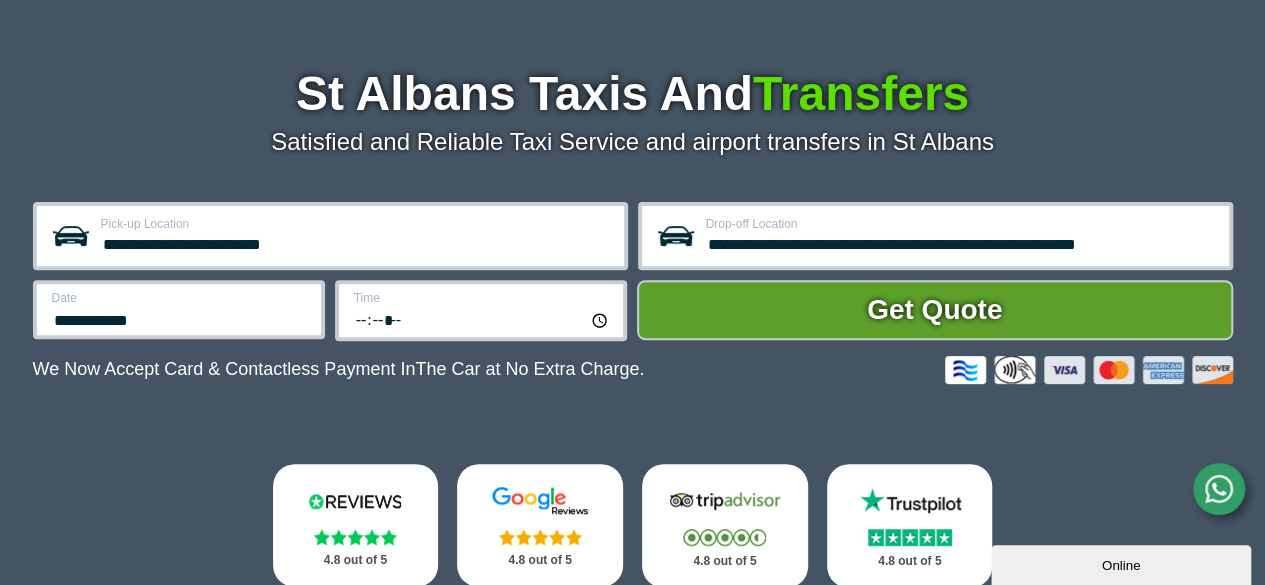 scroll, scrollTop: 204, scrollLeft: 0, axis: vertical 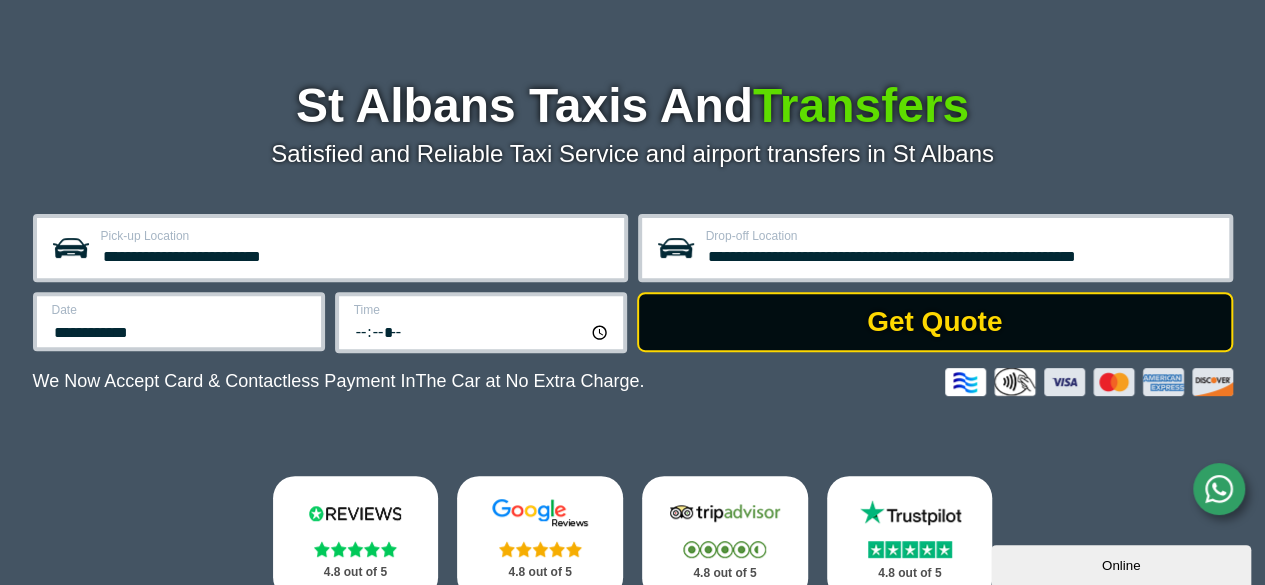 click on "Get Quote" at bounding box center [935, 322] 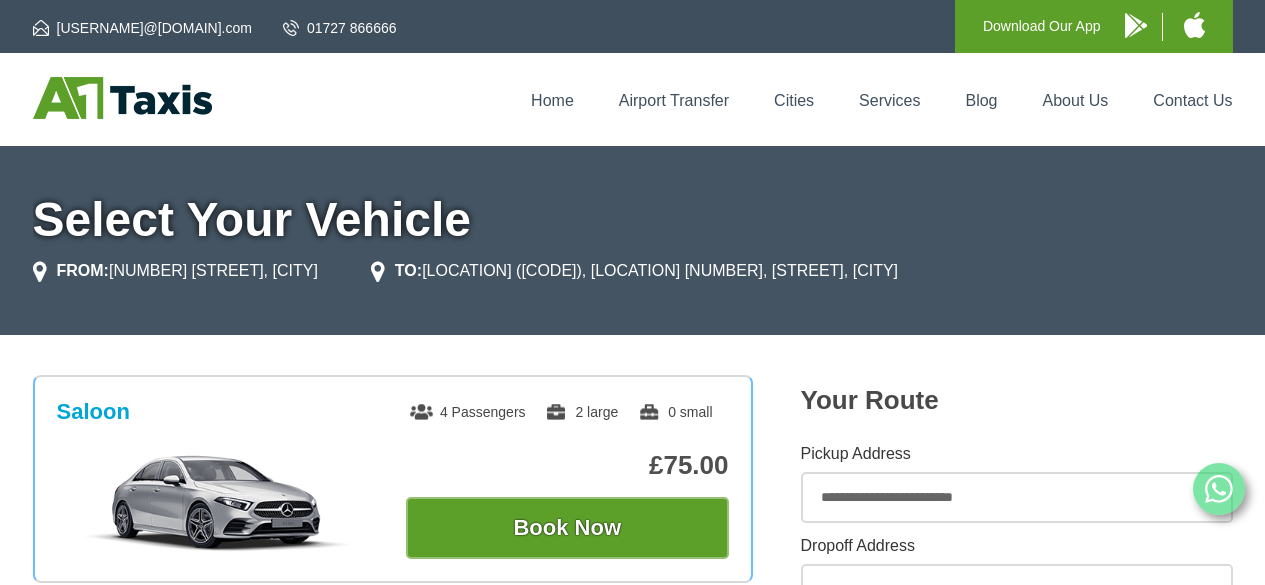 scroll, scrollTop: 0, scrollLeft: 0, axis: both 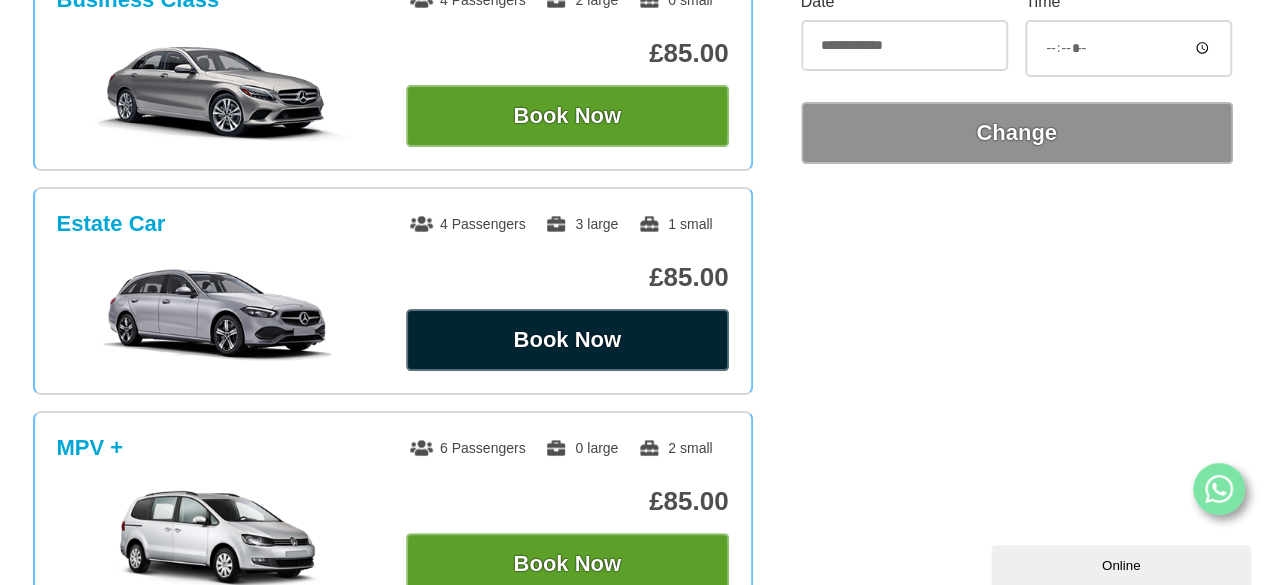 click on "Book Now" at bounding box center [567, 340] 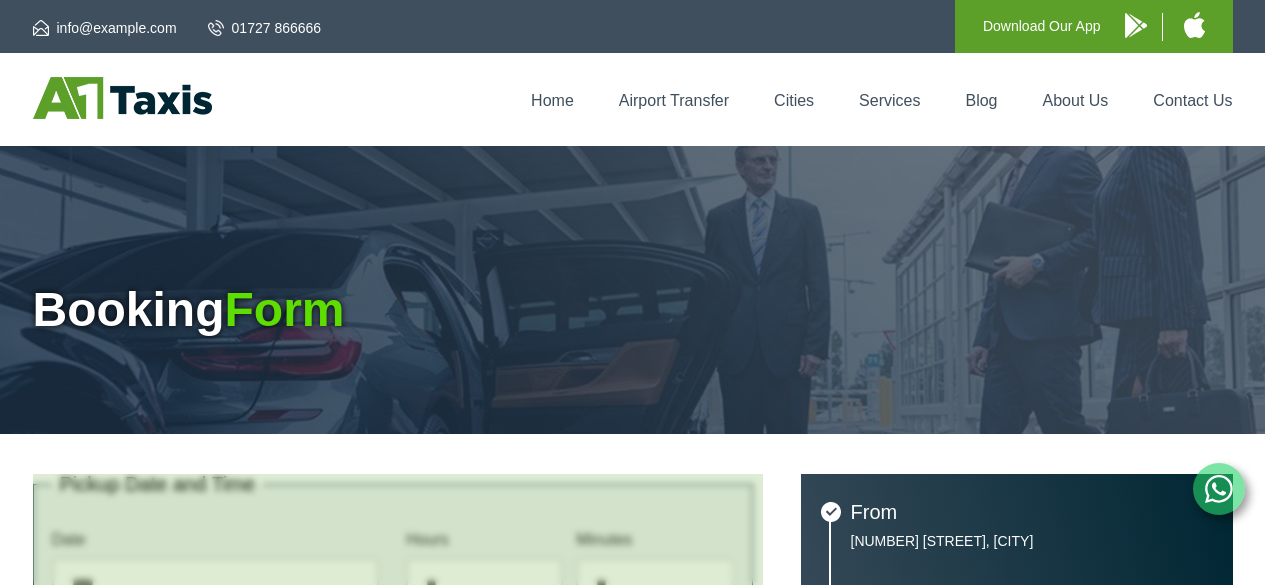scroll, scrollTop: 0, scrollLeft: 0, axis: both 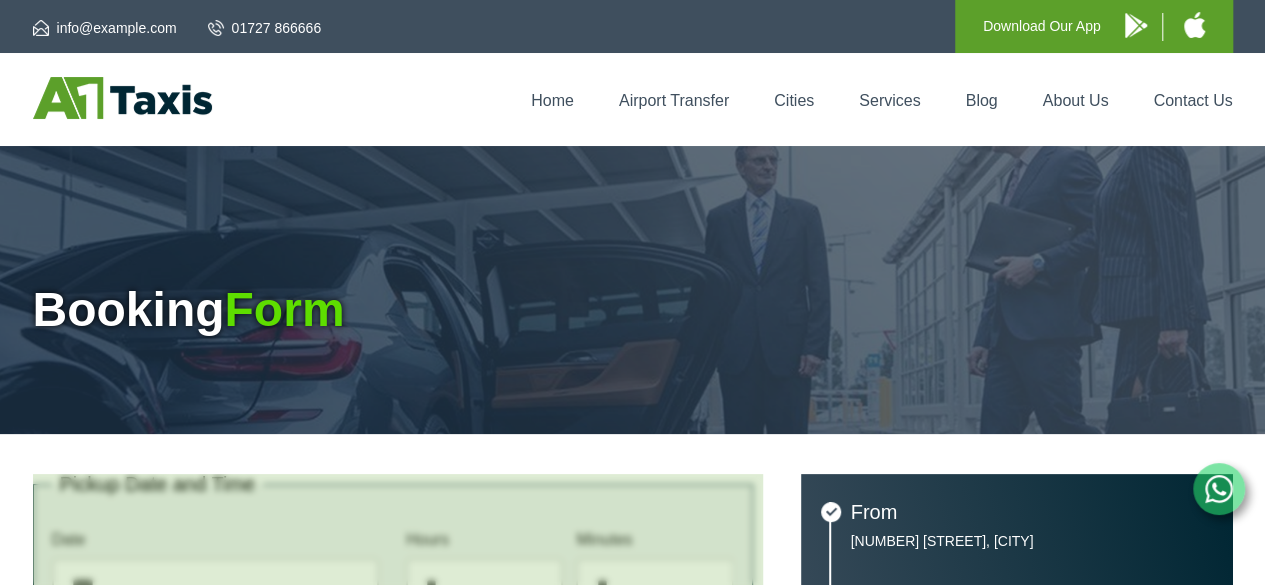 type on "**********" 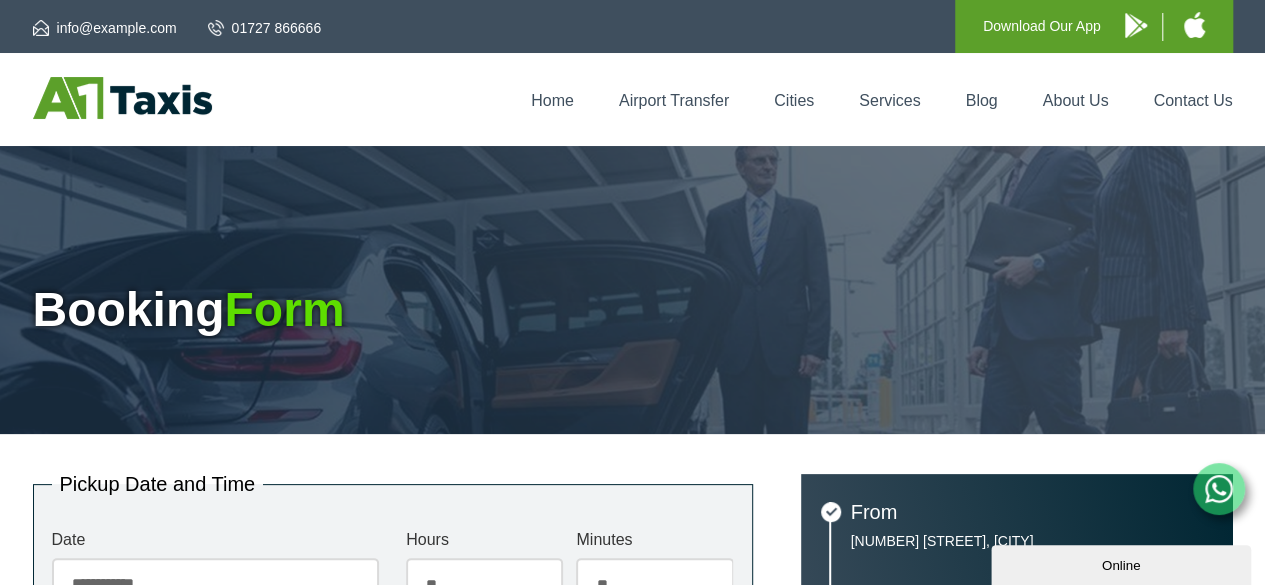 scroll, scrollTop: 0, scrollLeft: 0, axis: both 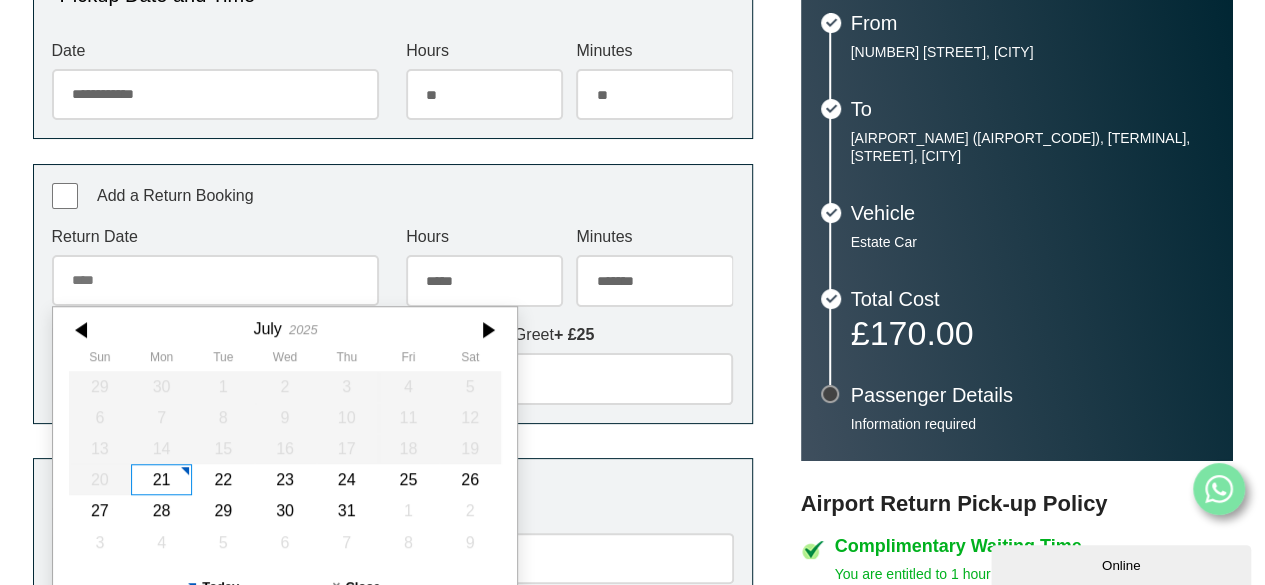 click on "Return Date
July 2025     Sun Mon Tue Wed Thu Fri Sat 29 30 1 2 3 4 5 6 7 8 9 10 11 12 13 14 15 16 17 18 19 20 21 22 23 24 25 26 27 28 29 30 31 1 2 3 4 5 6 7 8 9 Today Close" at bounding box center (215, 267) 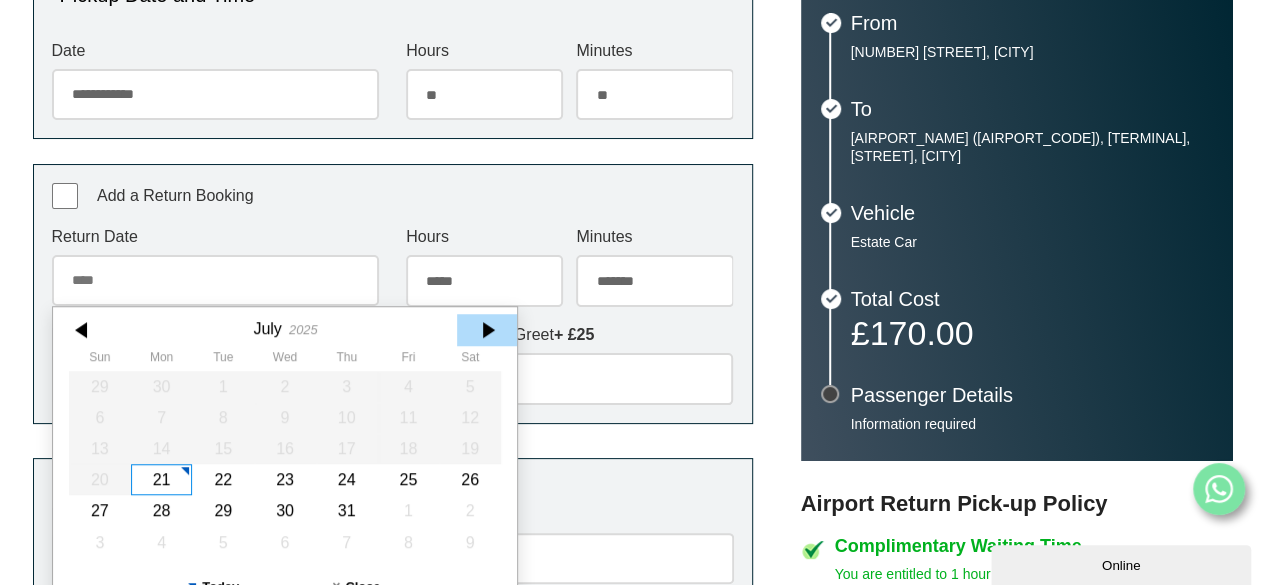 click at bounding box center (487, 330) 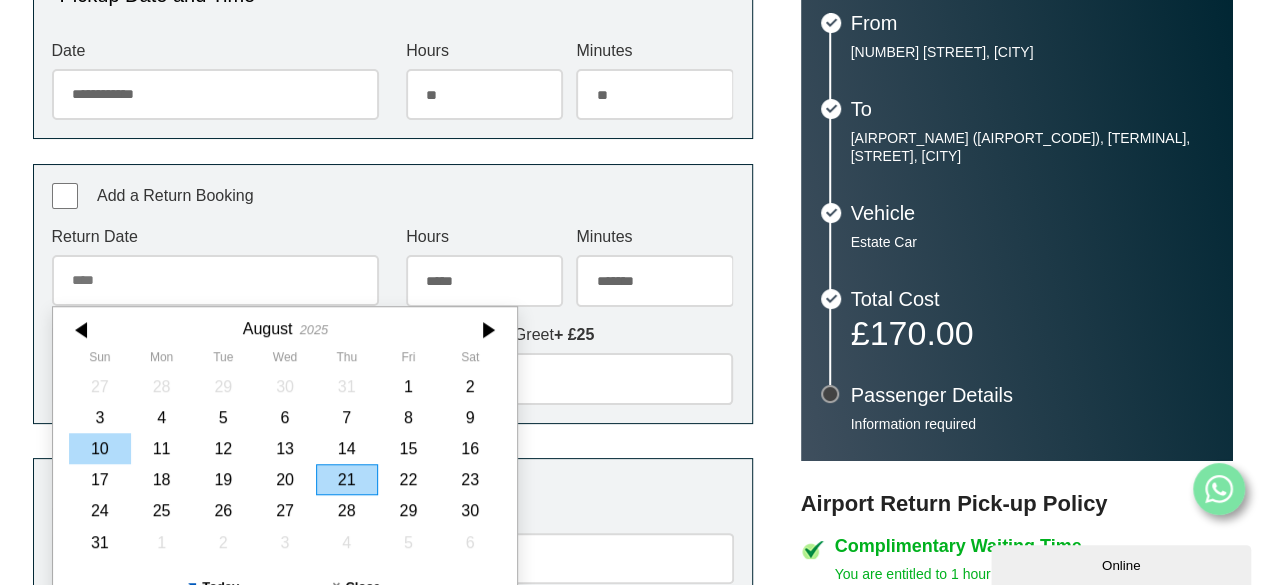 click on "10" at bounding box center (100, 448) 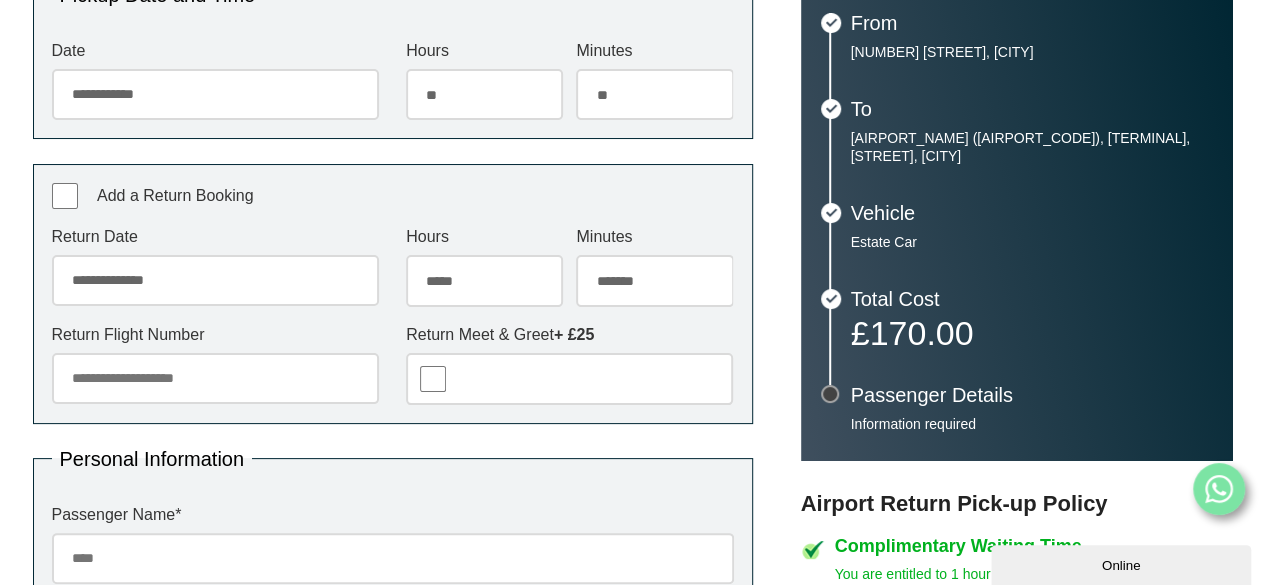 click on "*****
**
**
**
**
**
**
** ** ** ** ** ** ** ** ** ** ** ** ** ** ** ** ** **" at bounding box center (484, 280) 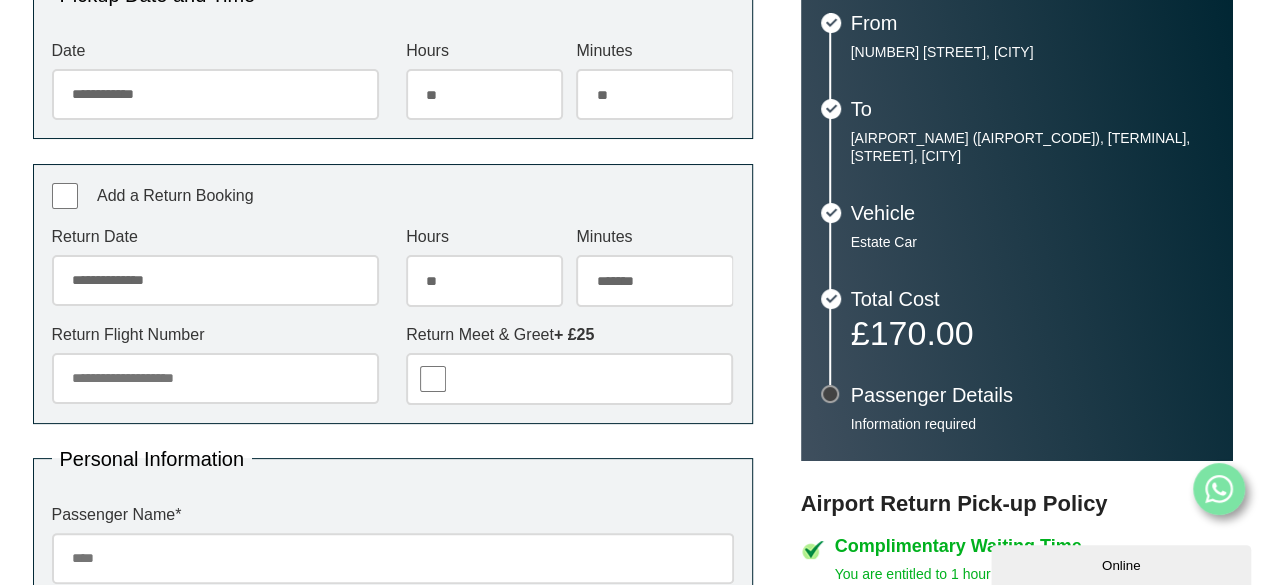 click on "*****
**
**
**
**
**
**
** ** ** ** ** ** ** ** ** ** ** ** ** ** ** ** ** **" at bounding box center (484, 280) 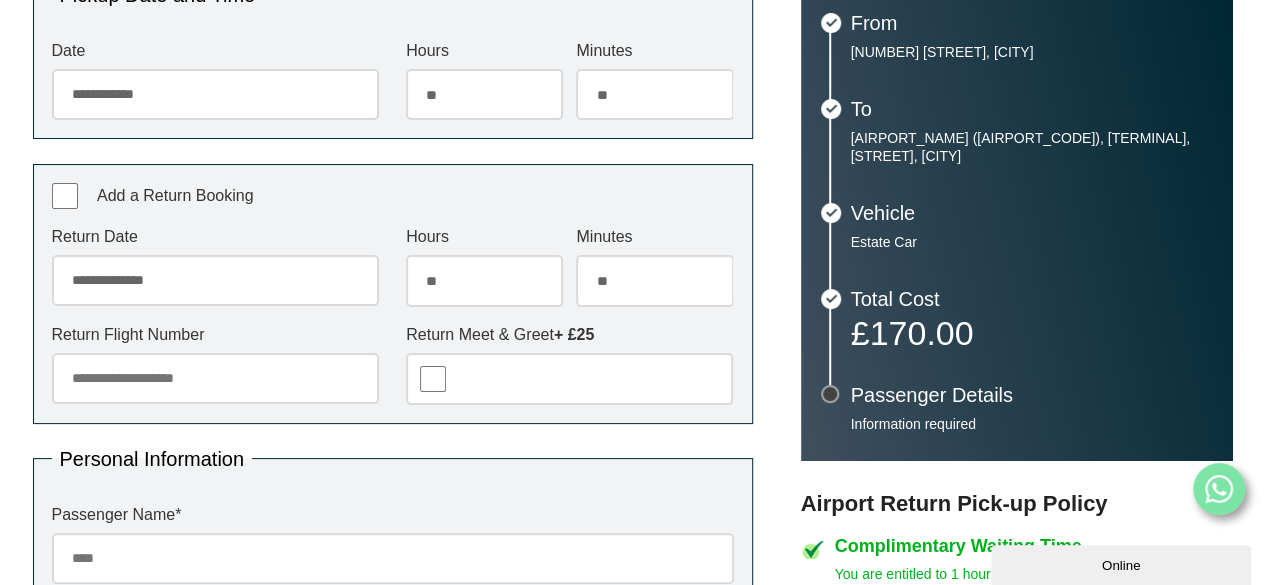 click on "*******
**
**
**
**
**
**
** ** ** ** ** ** ** ** ** ** ** ** ** ** ** ** ** ** ** ** ** ** ** ** ** ** **" at bounding box center (654, 280) 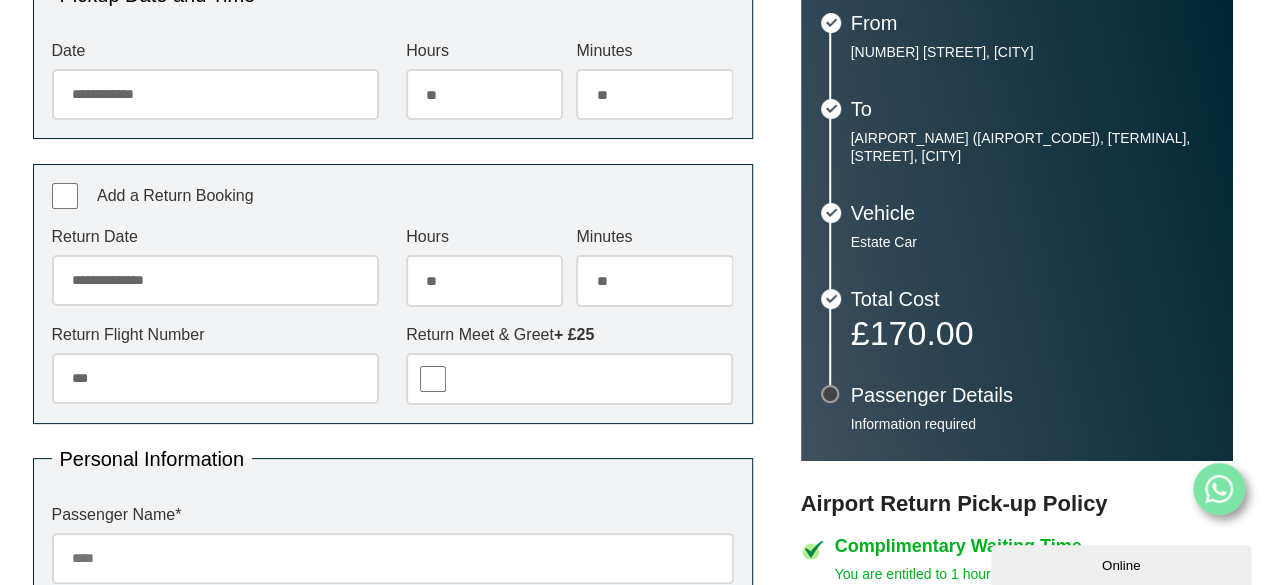 type on "***" 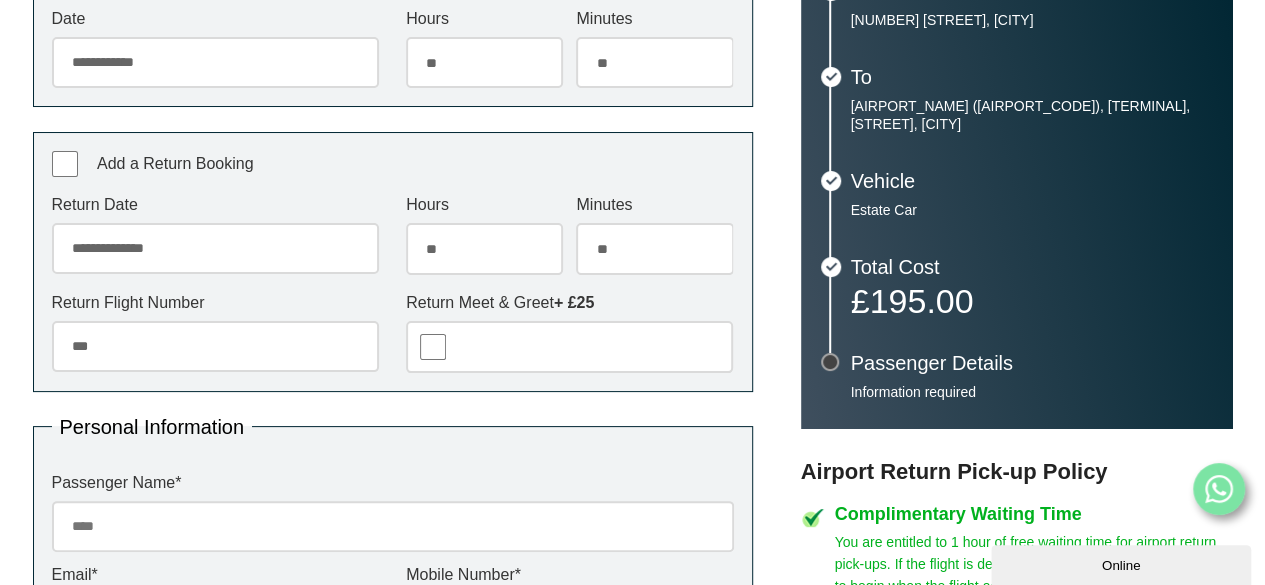 scroll, scrollTop: 531, scrollLeft: 0, axis: vertical 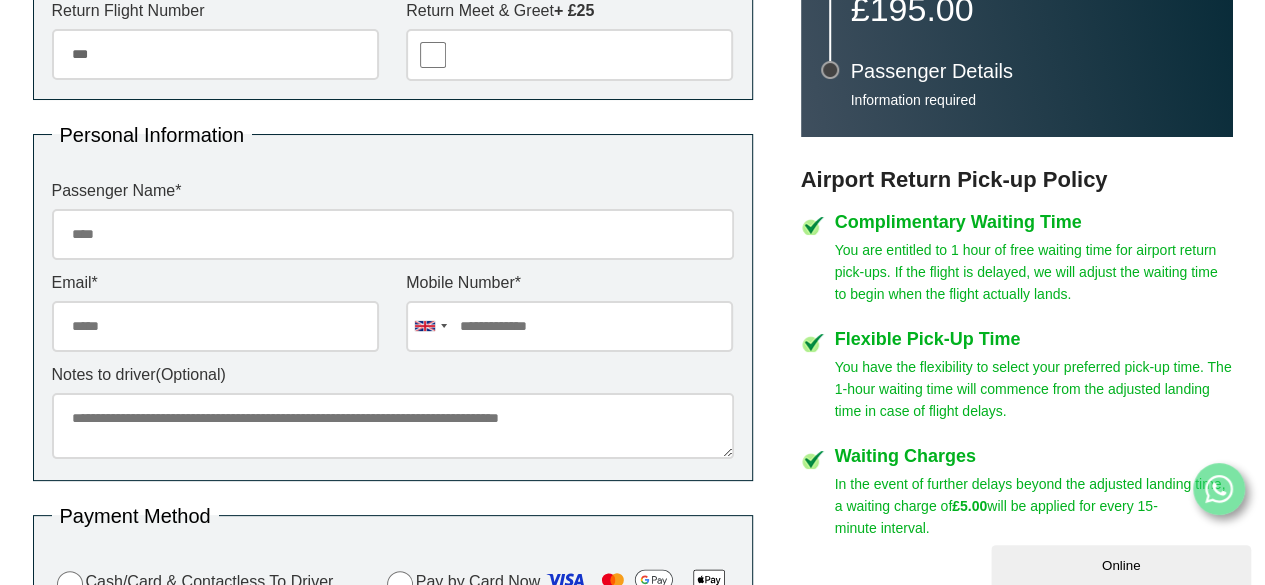 click on "Passenger Name  *" at bounding box center (393, 234) 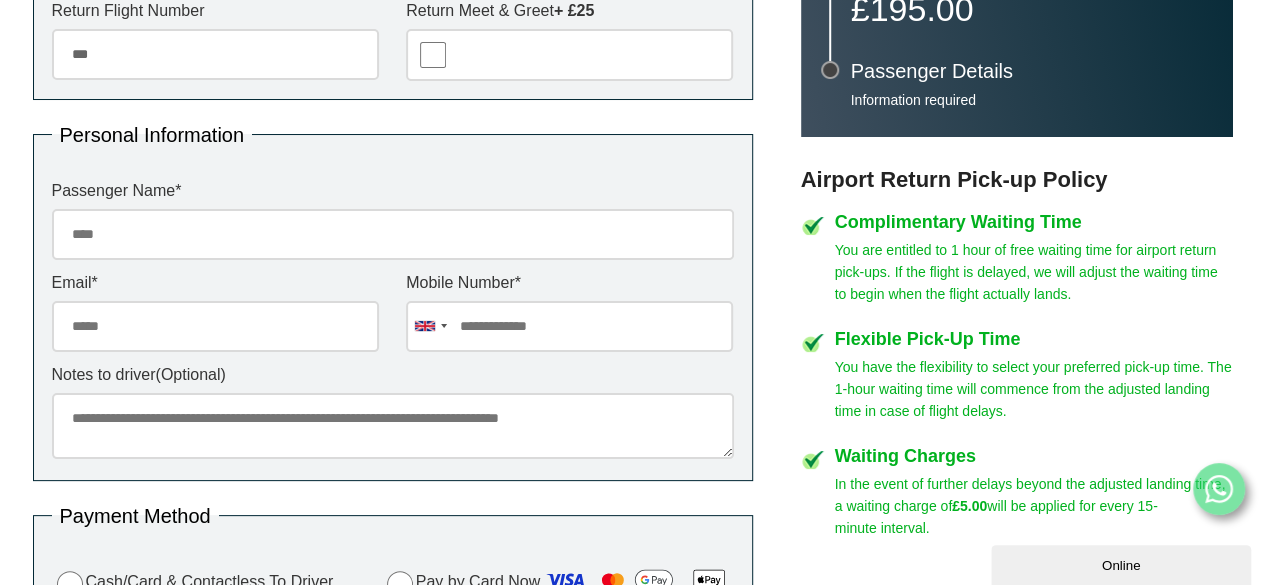 type on "**********" 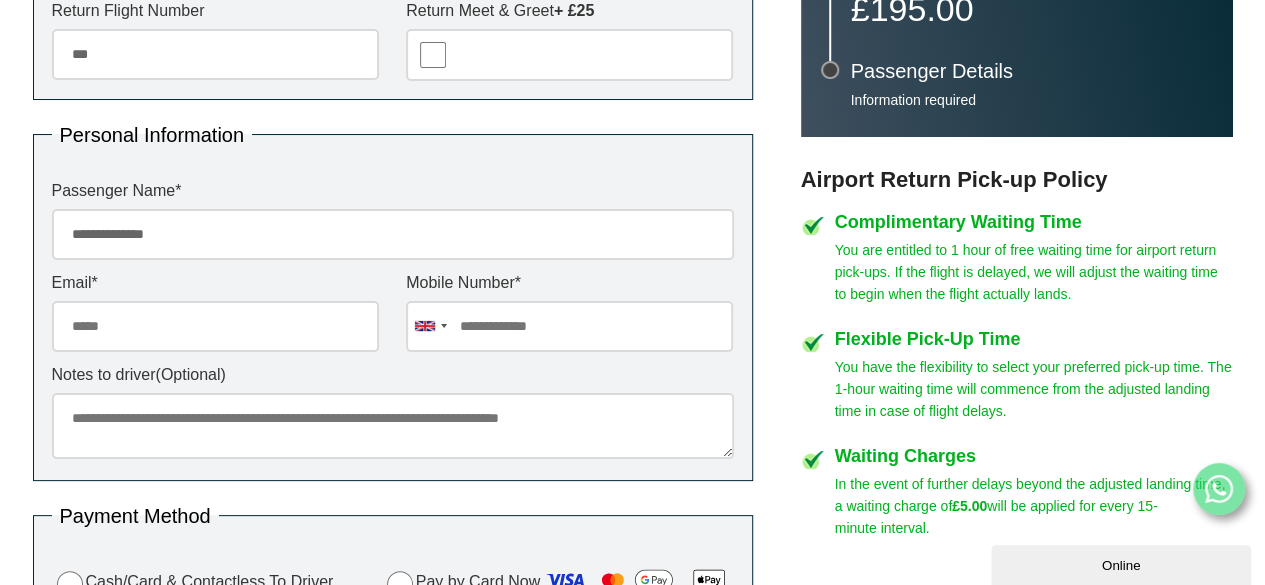 type on "**********" 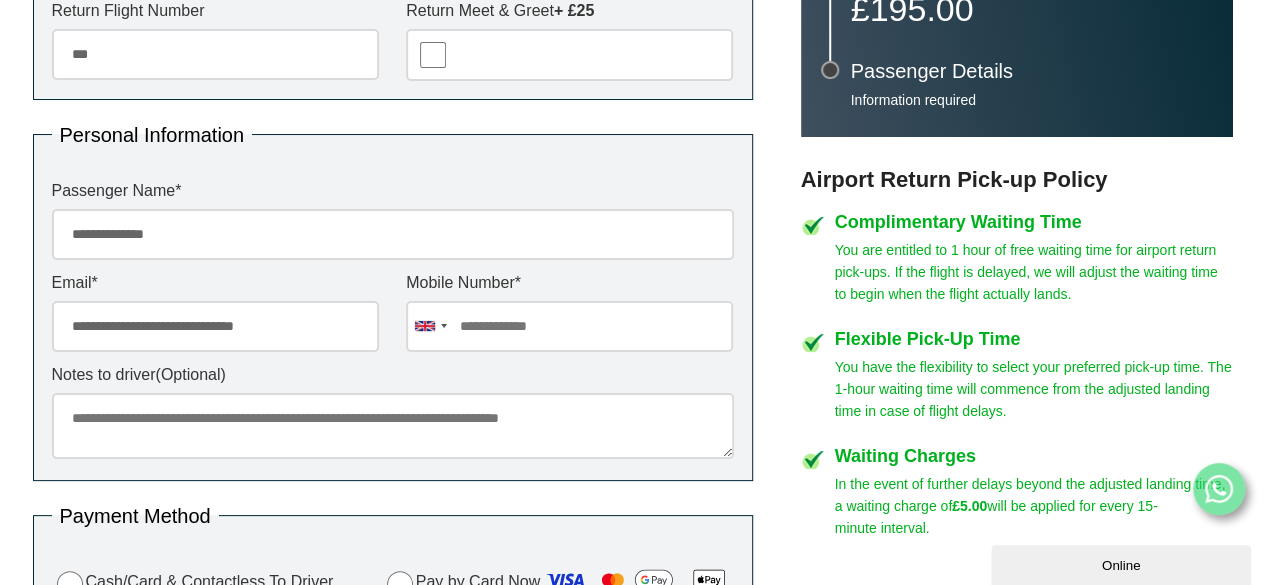 type on "**********" 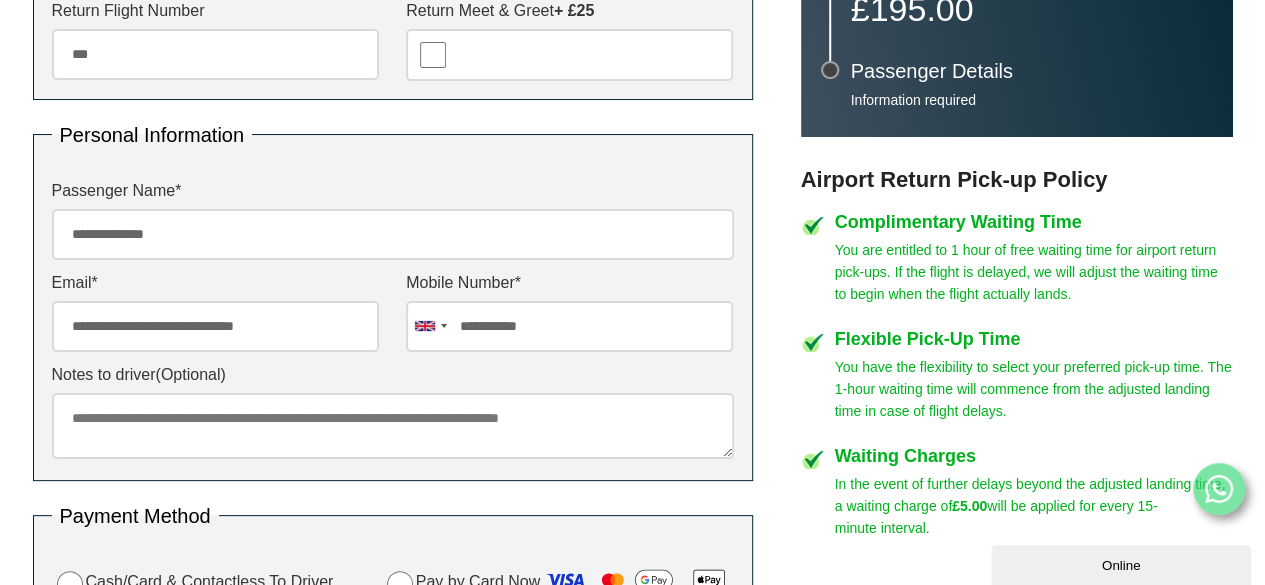 click on "Notes to driver  (Optional)" at bounding box center [393, 426] 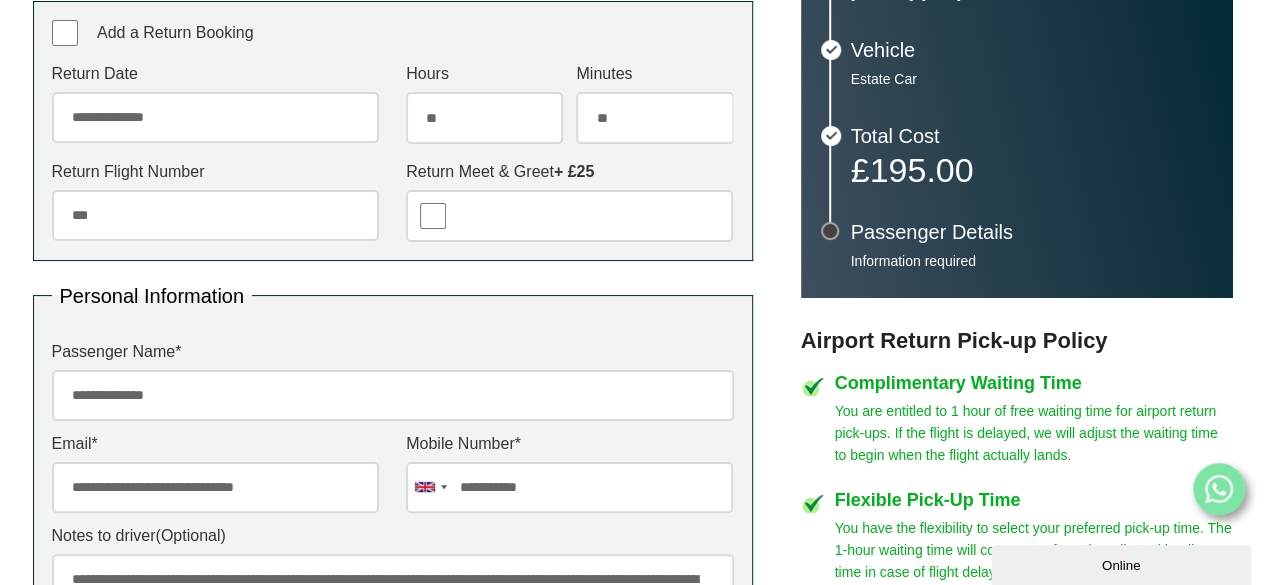 scroll, scrollTop: 620, scrollLeft: 0, axis: vertical 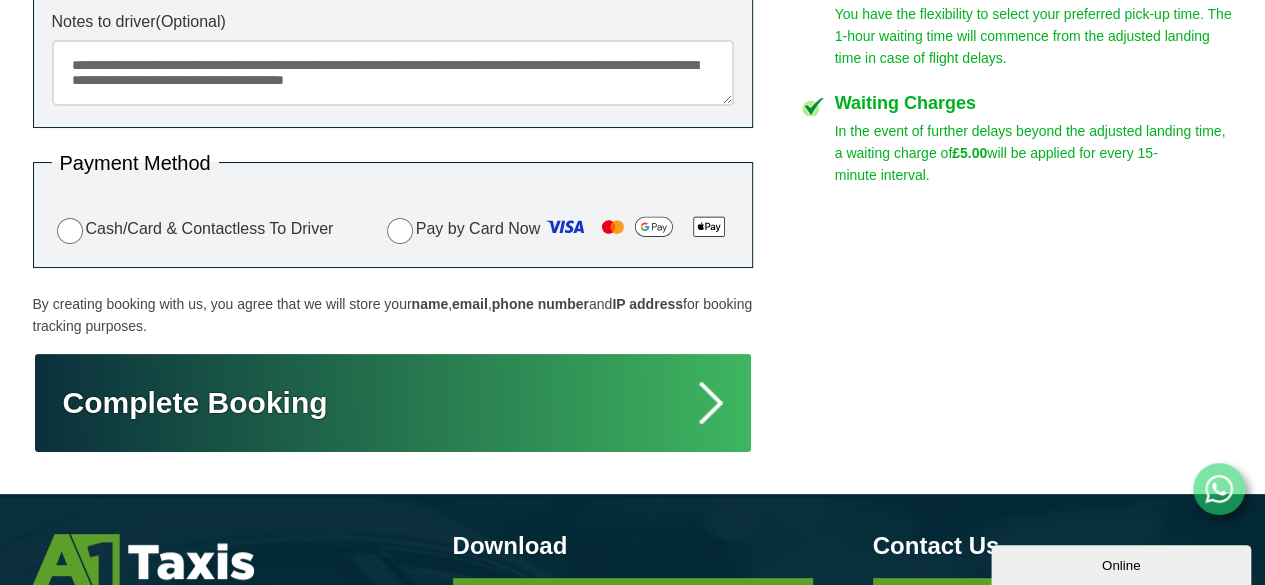 type on "**********" 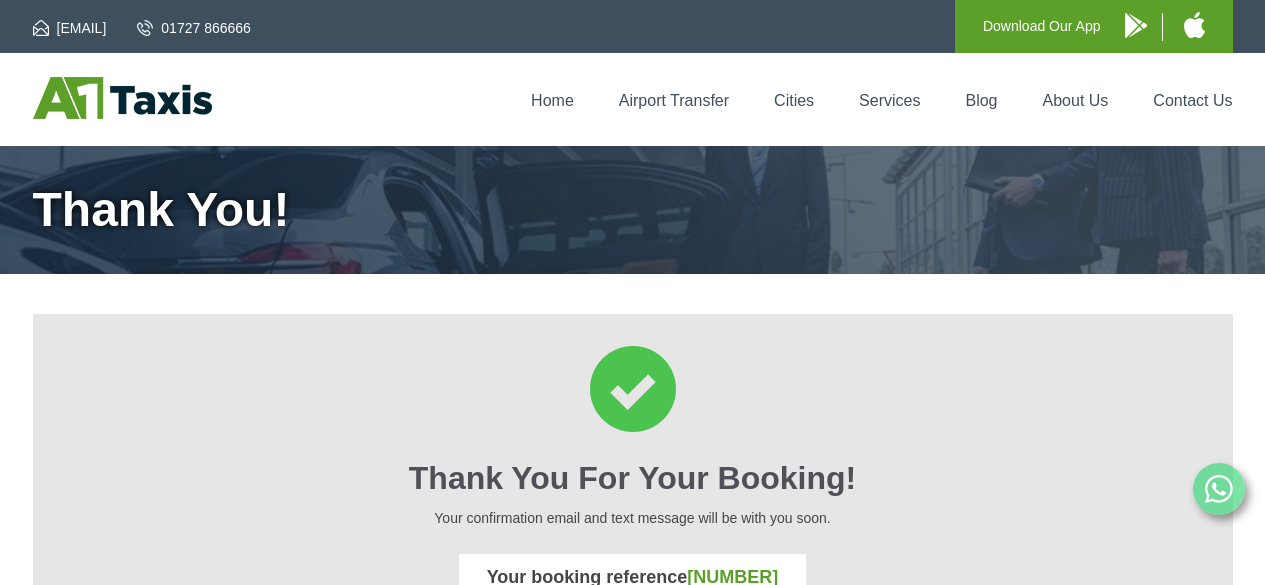 scroll, scrollTop: 0, scrollLeft: 0, axis: both 